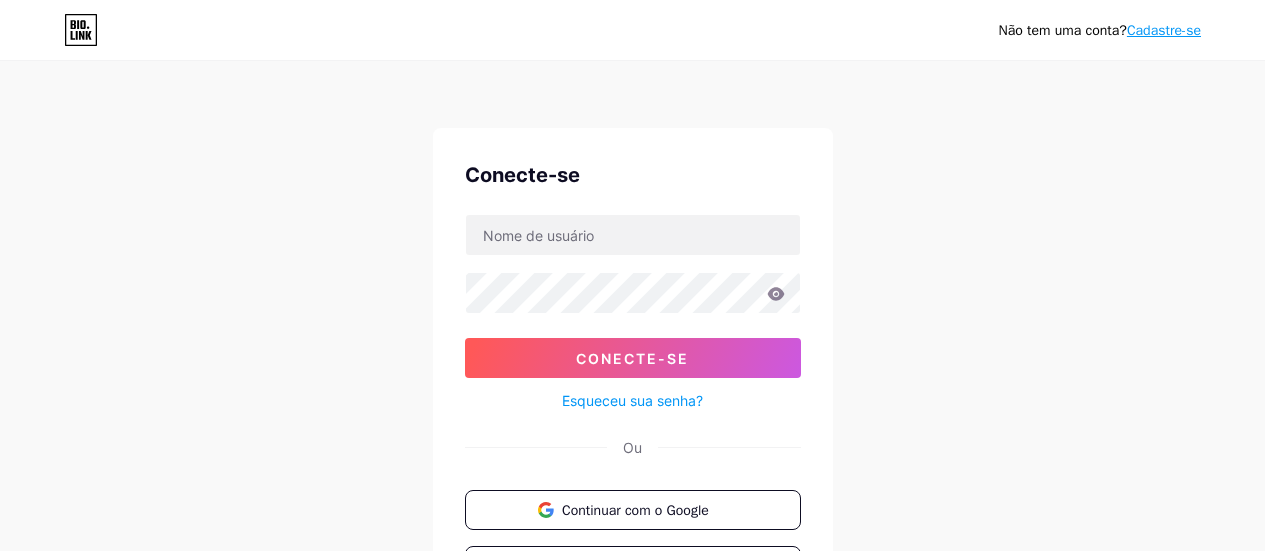 scroll, scrollTop: 0, scrollLeft: 0, axis: both 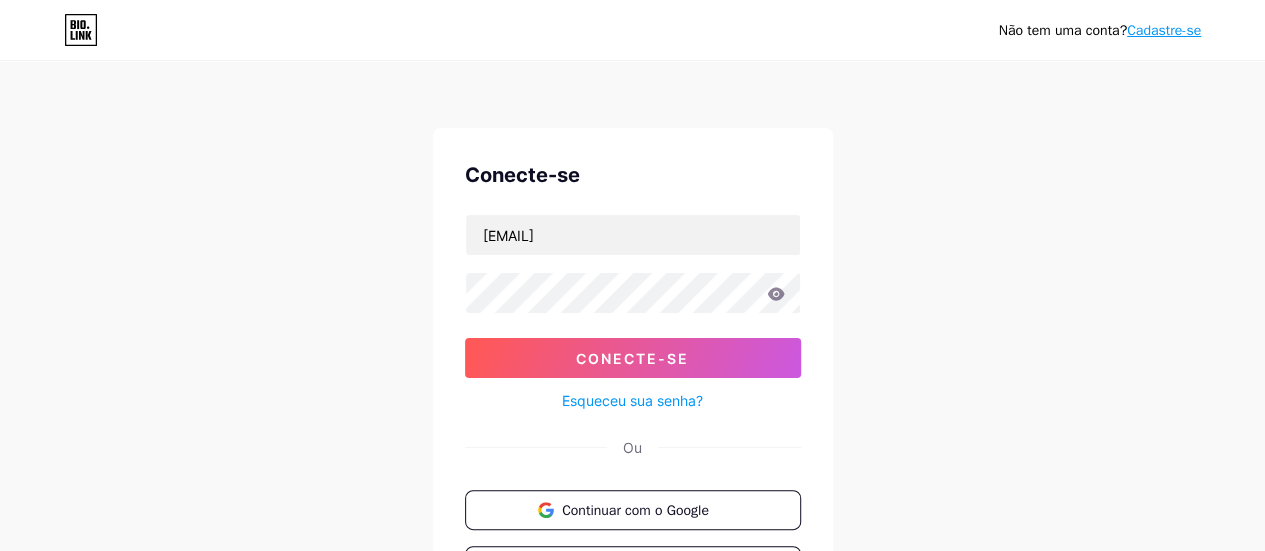 click on "Não tem uma conta?  Cadastre-se   Conecte-se     [EMAIL]               Conecte-se
Esqueceu sua senha?
Ou       Continuar com o Google     Continuar com o Facebook
Continuar com a Apple" at bounding box center [632, 369] 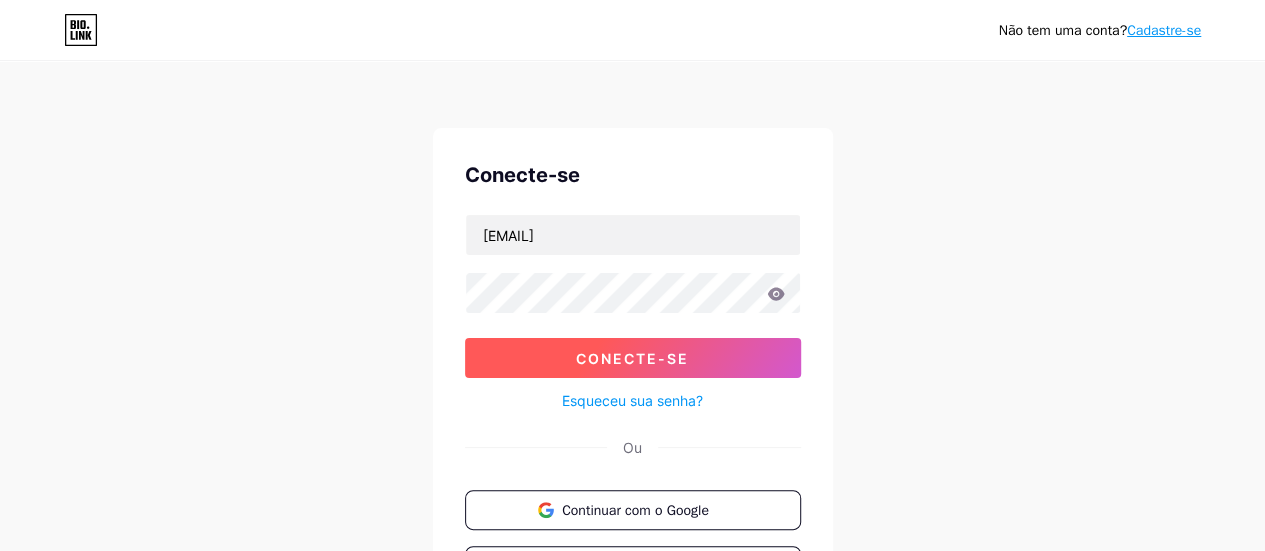 click on "Conecte-se" at bounding box center [632, 358] 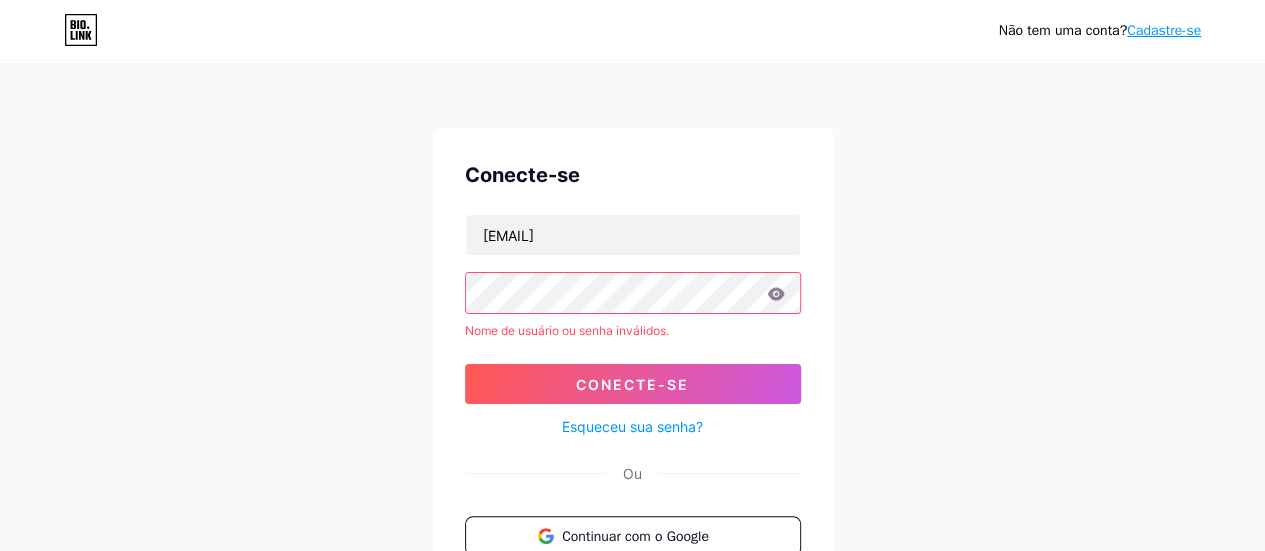 click 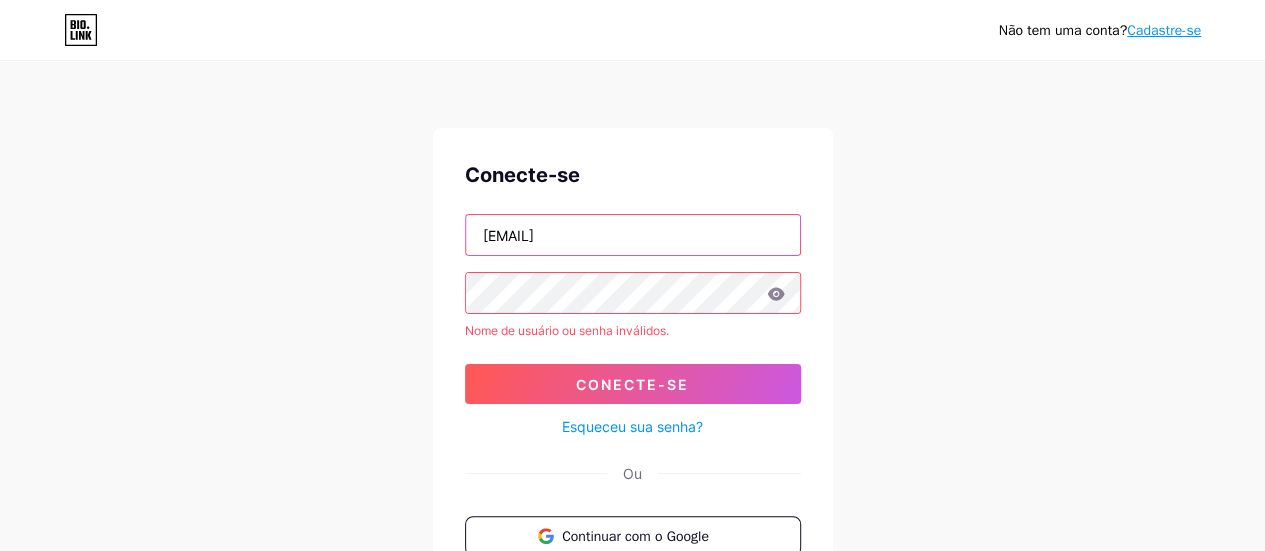 click on "[EMAIL]" at bounding box center (633, 235) 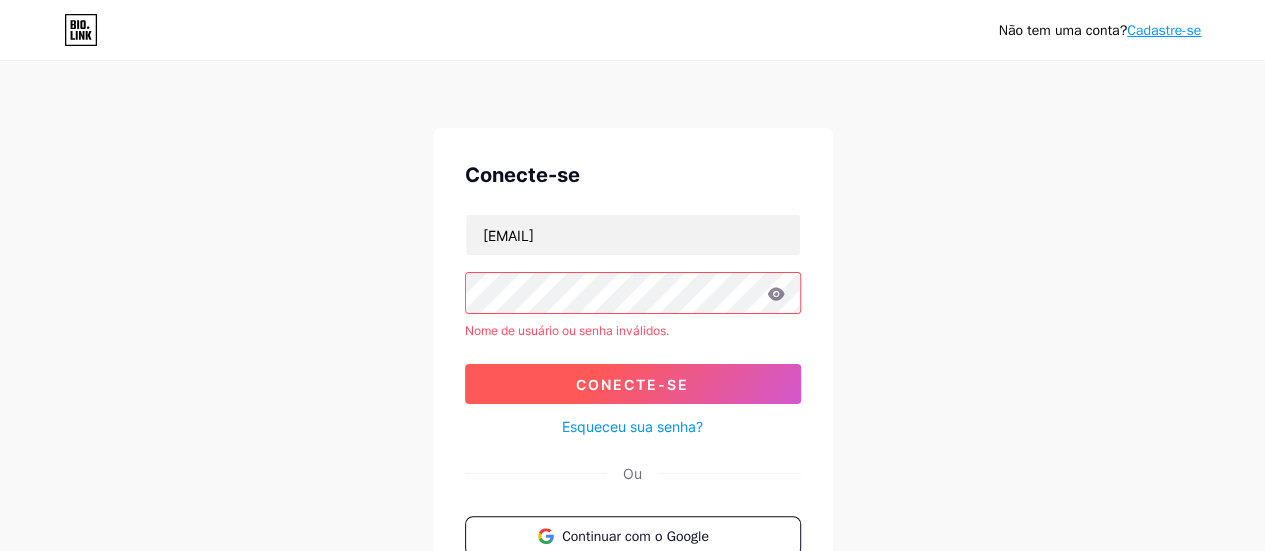 click on "Conecte-se" at bounding box center [632, 384] 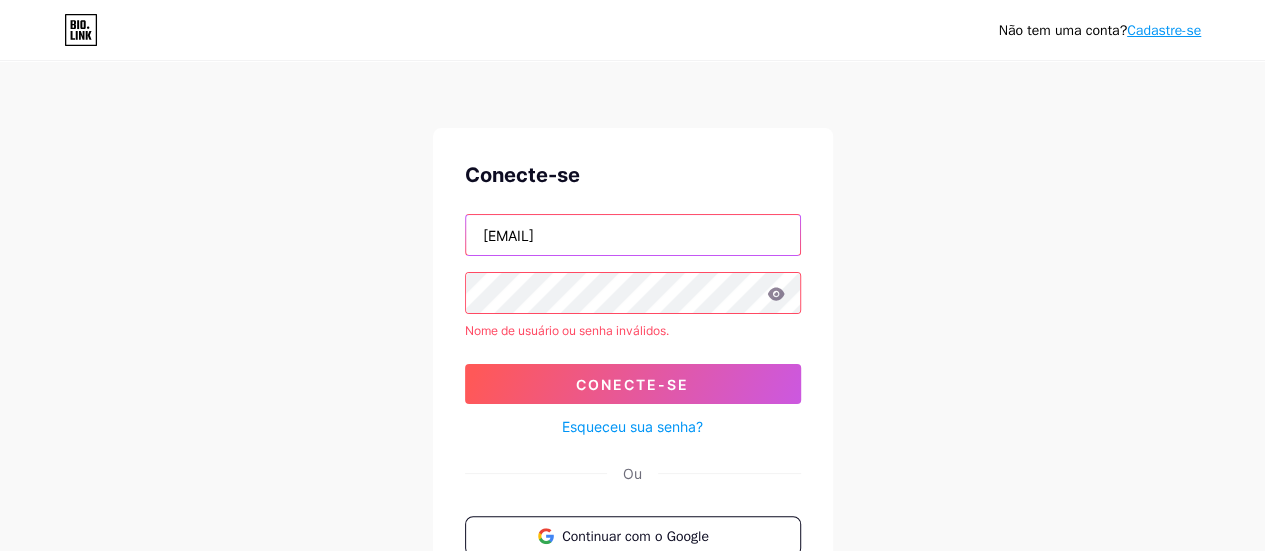click on "[EMAIL]" at bounding box center (633, 235) 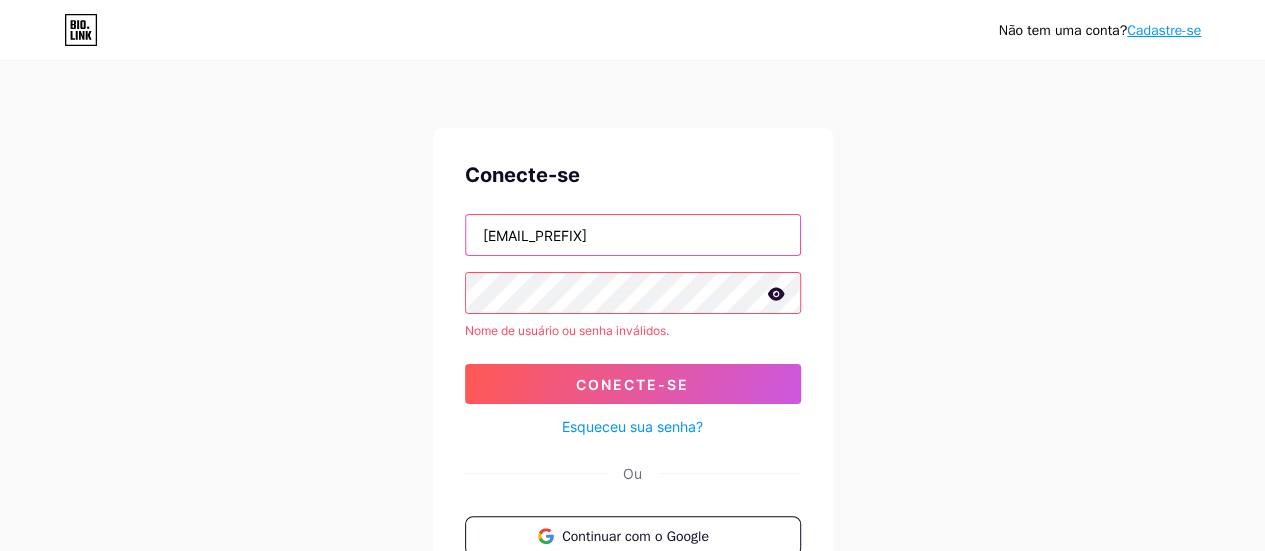 type on "[EMAIL_PREFIX]" 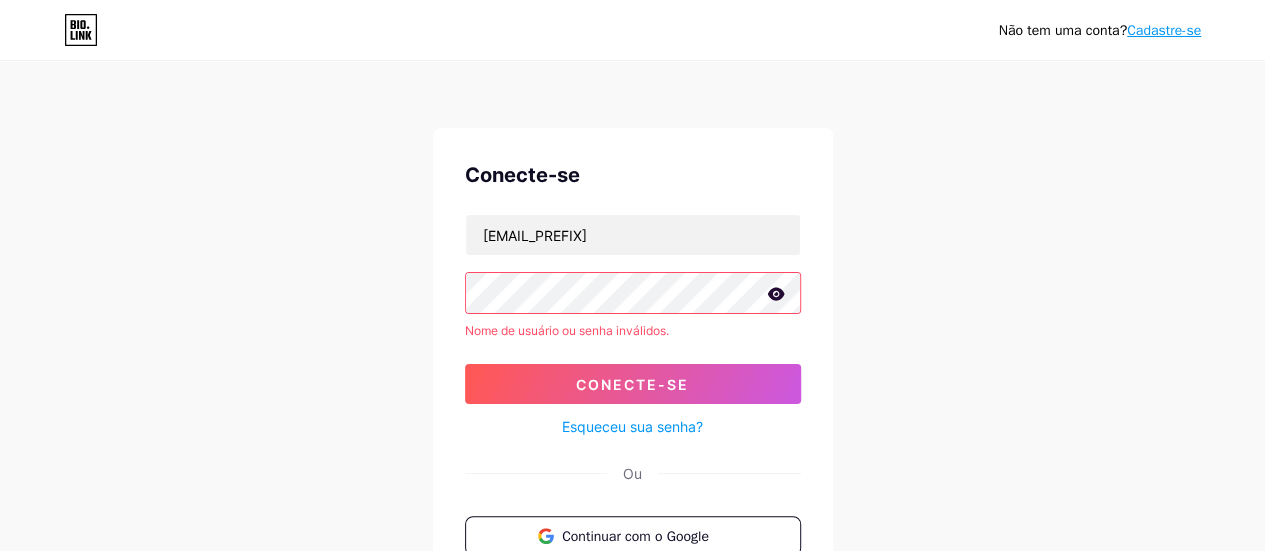 click 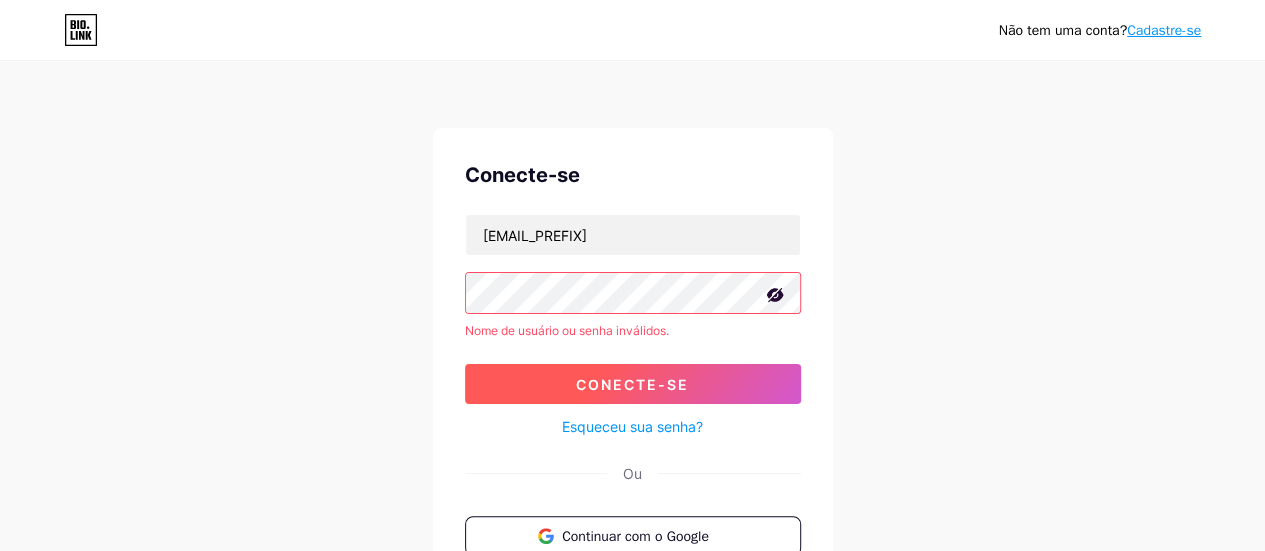 click on "Conecte-se" at bounding box center (632, 384) 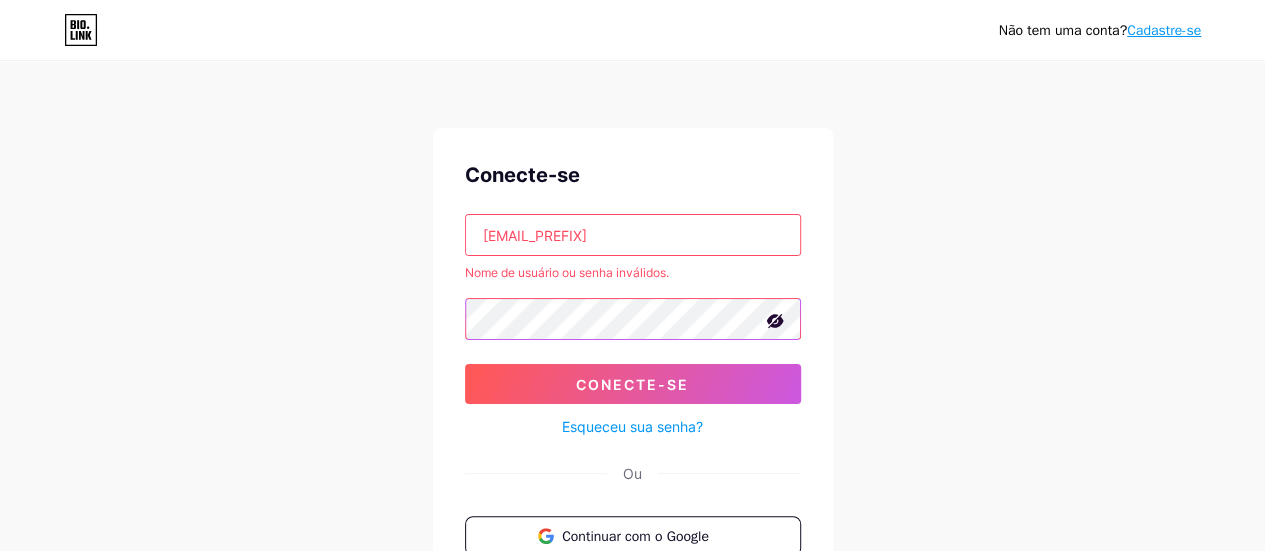 click on "Conecte-se     [EMAIL]   Nome de usuário ou senha inválidos.             Conecte-se
Esqueceu sua senha?
Ou       Continuar com o Google     Continuar com o Facebook
Continuar com a Apple" at bounding box center (633, 414) 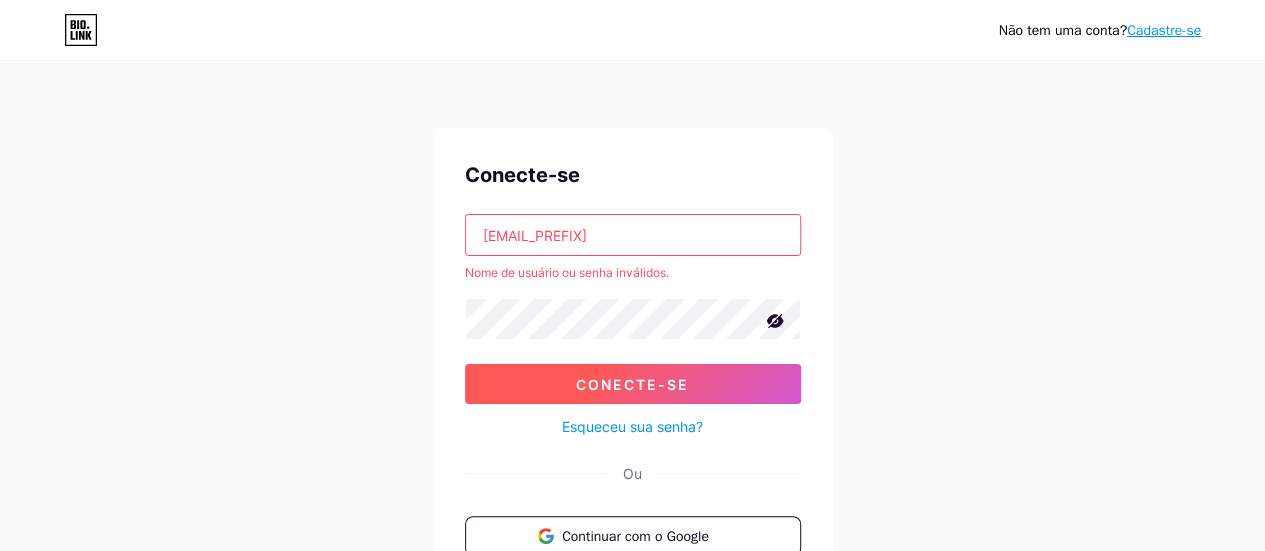 click on "Conecte-se" at bounding box center (633, 384) 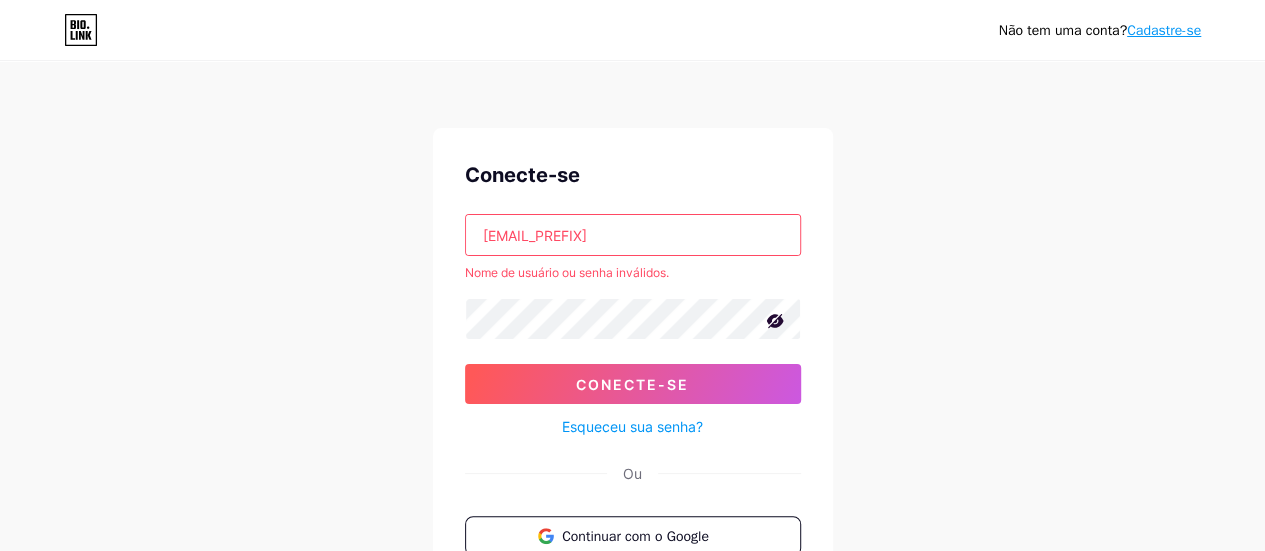 click on "Esqueceu sua senha?" at bounding box center [632, 426] 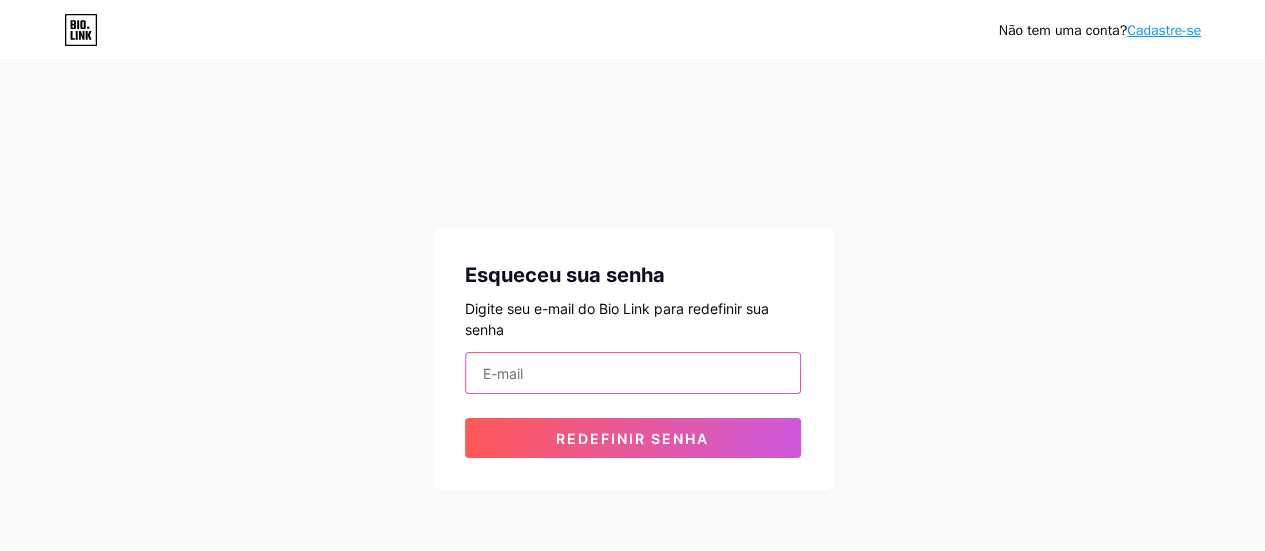 click at bounding box center [633, 373] 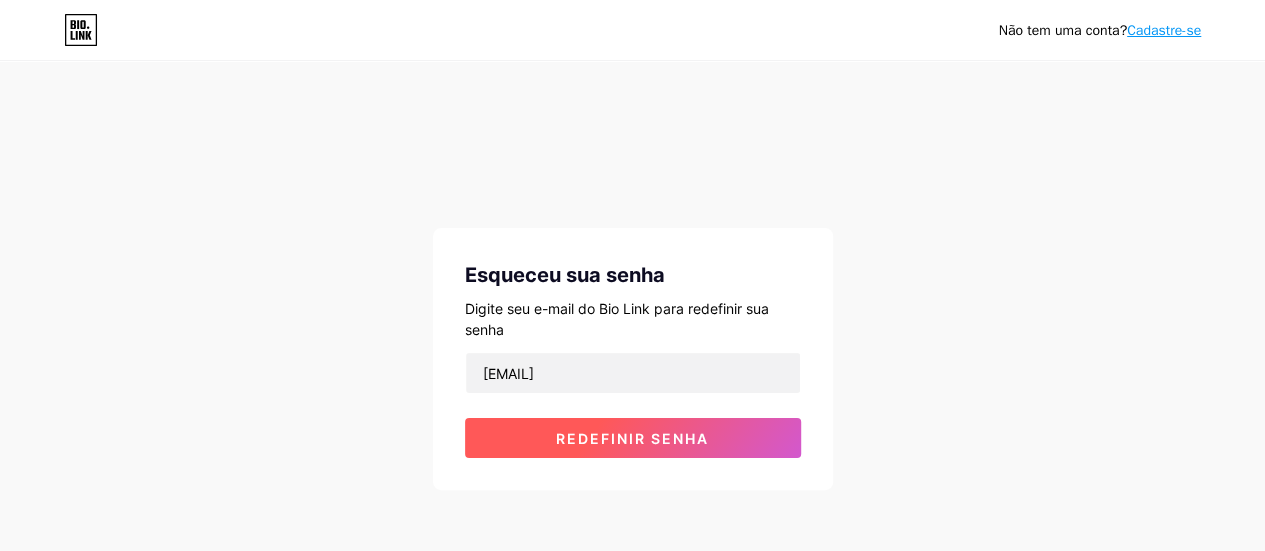 click on "Redefinir senha" at bounding box center (632, 438) 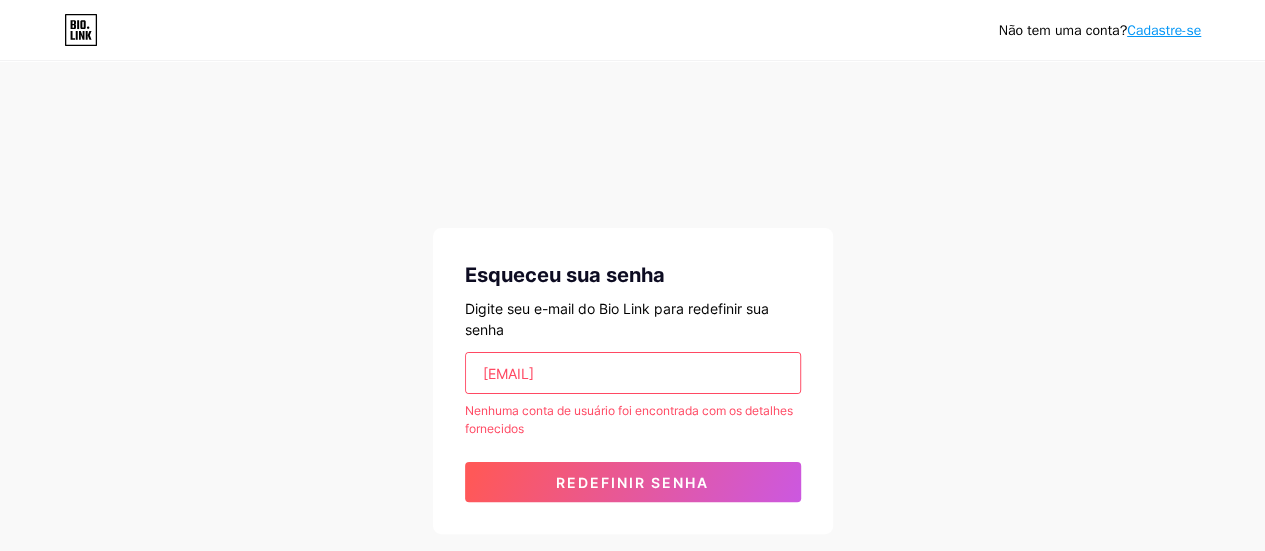 click on "[EMAIL]" at bounding box center (633, 373) 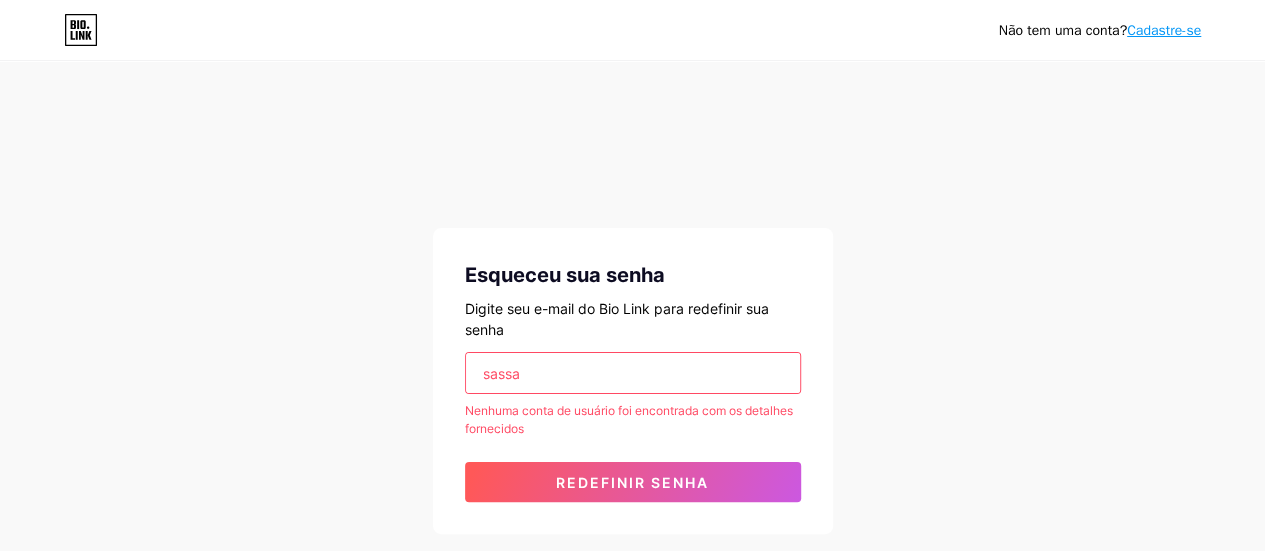 type on "[EMAIL]" 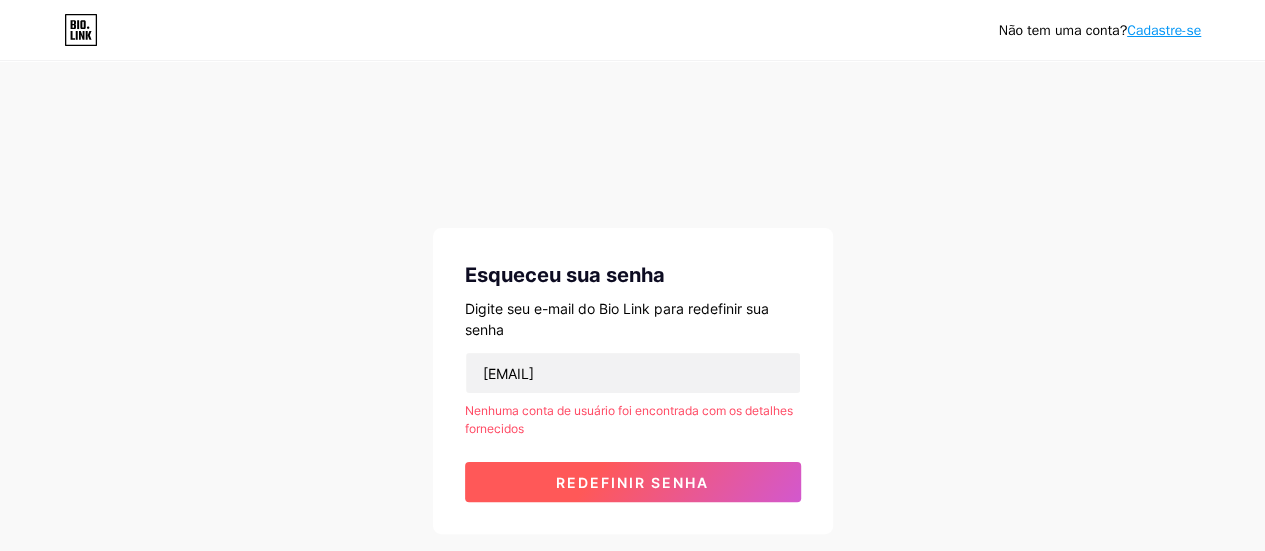 click on "Redefinir senha" at bounding box center [632, 482] 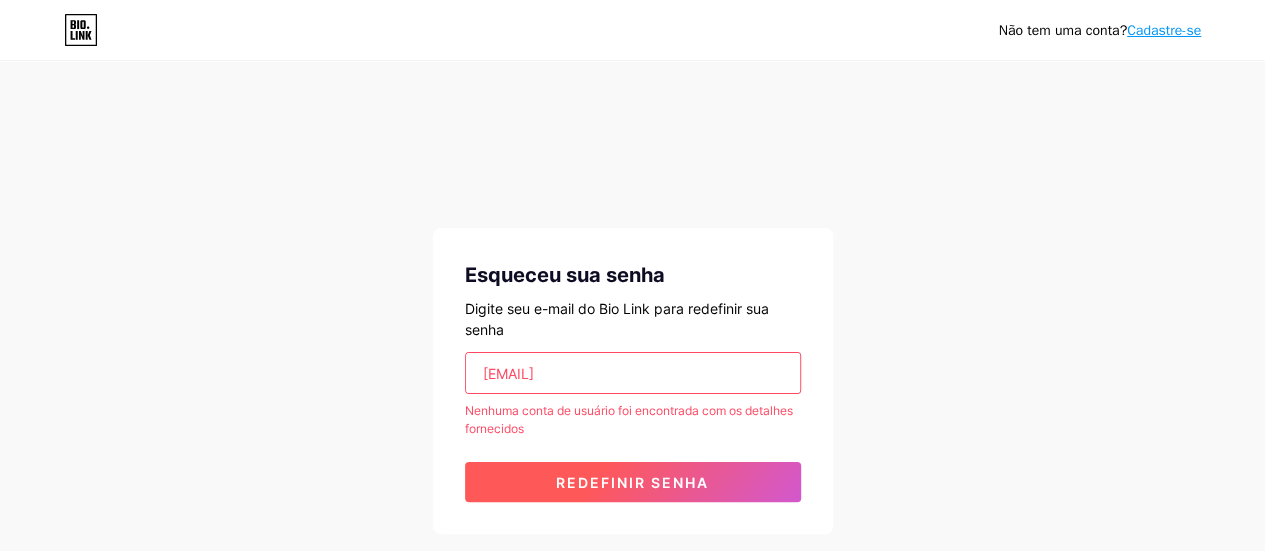 click on "Redefinir senha" at bounding box center (632, 482) 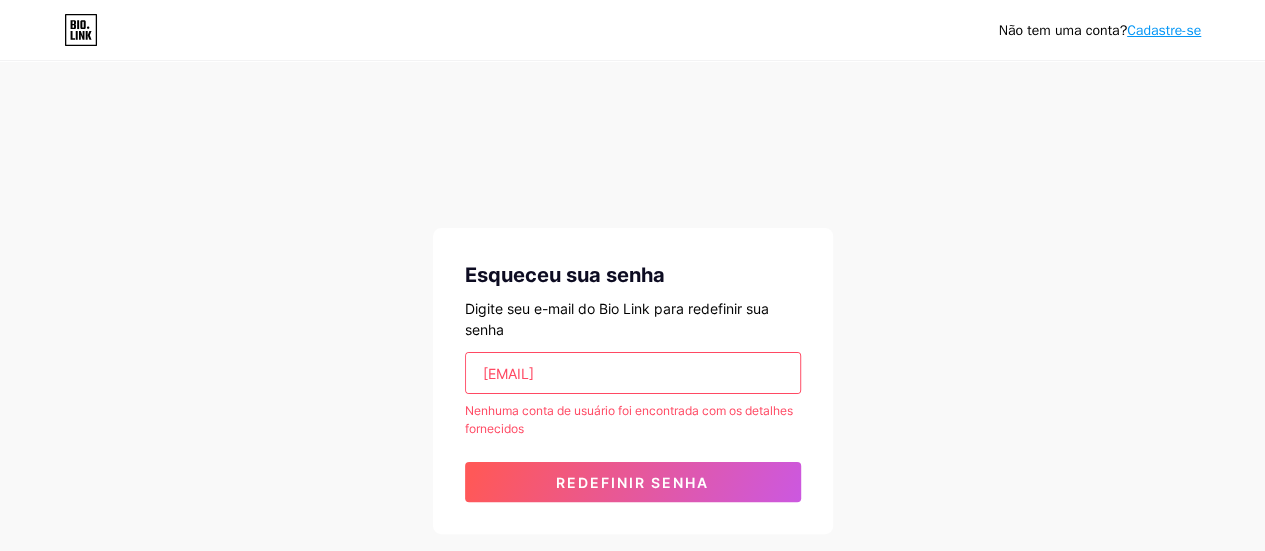 click 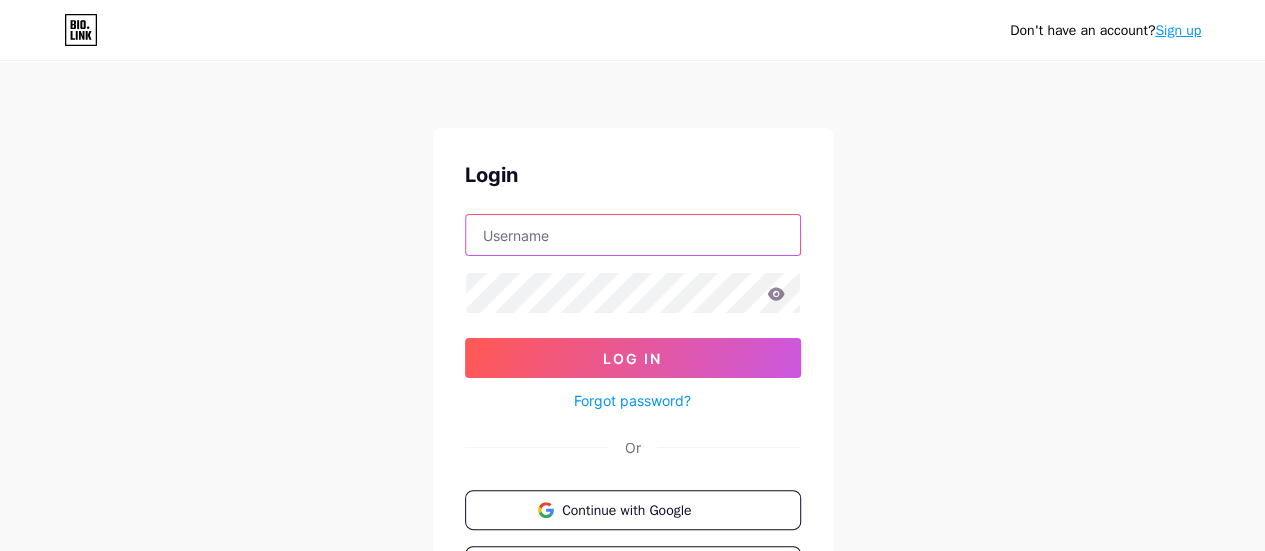 type on "[EMAIL]" 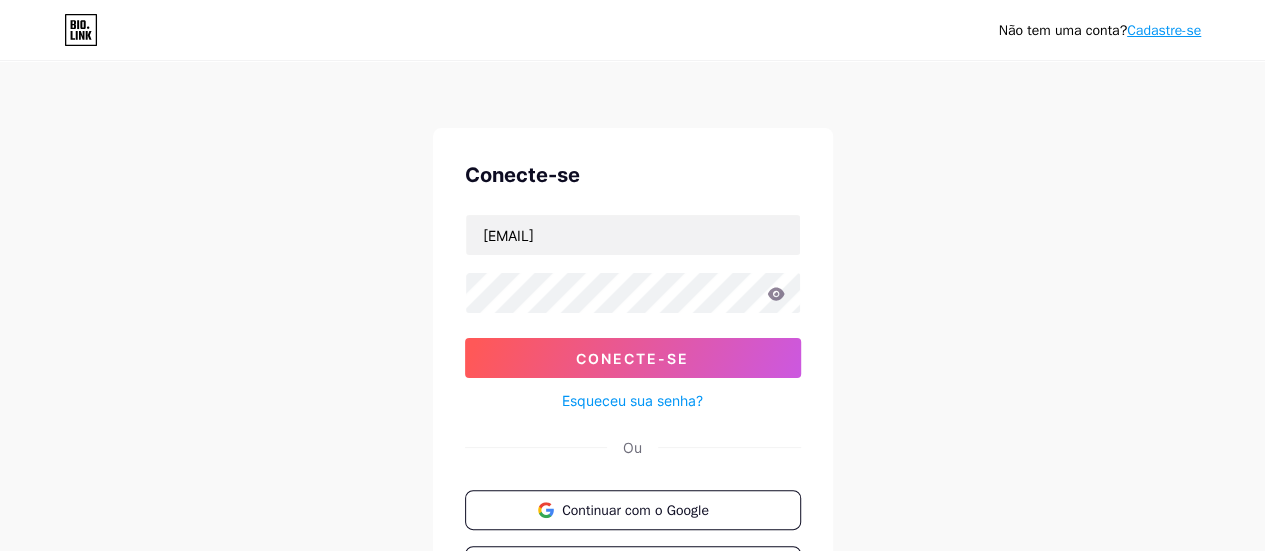 click on "Não tem uma conta?  Cadastre-se   Conecte-se     [EMAIL]               Conecte-se
Esqueceu sua senha?
Ou       Continuar com o Google     Continuar com o Facebook
Continuar com a Apple" at bounding box center (632, 369) 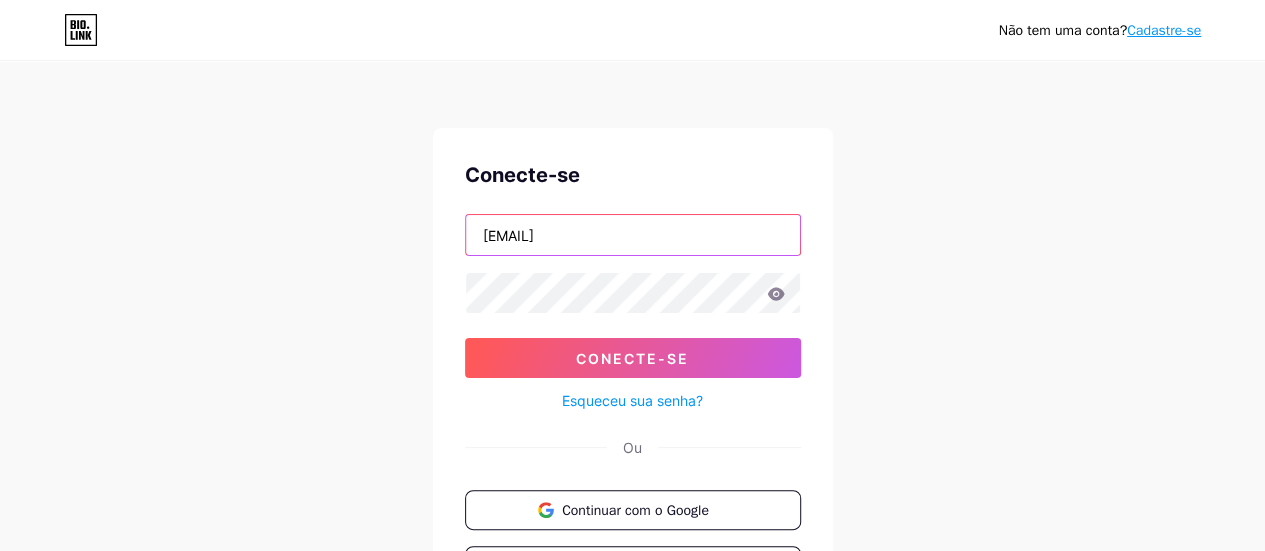 click on "[EMAIL]" at bounding box center [633, 235] 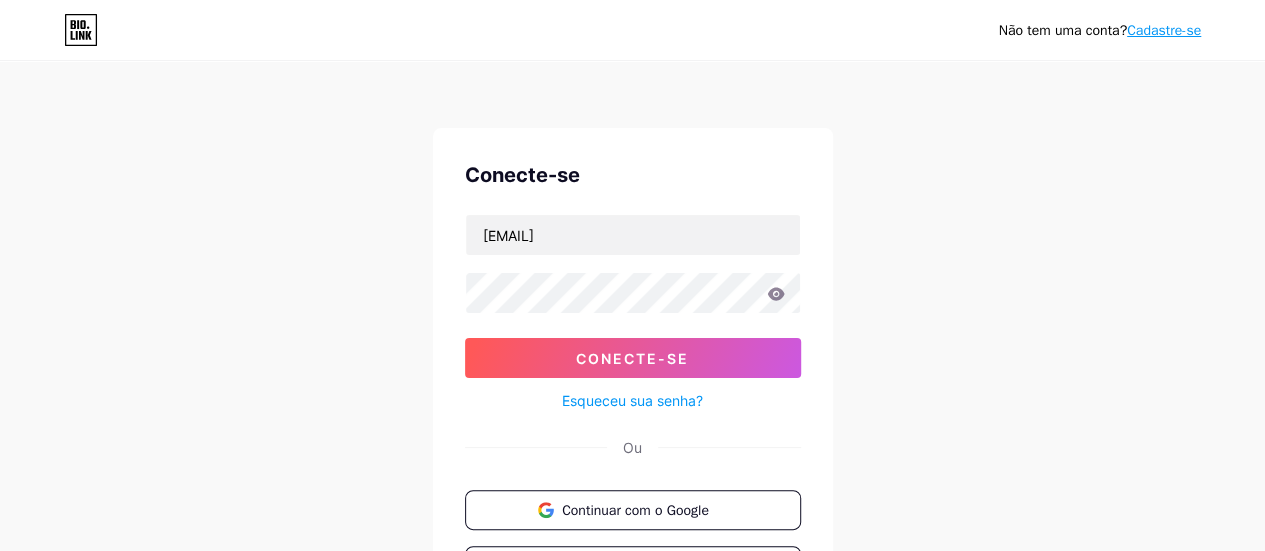 click 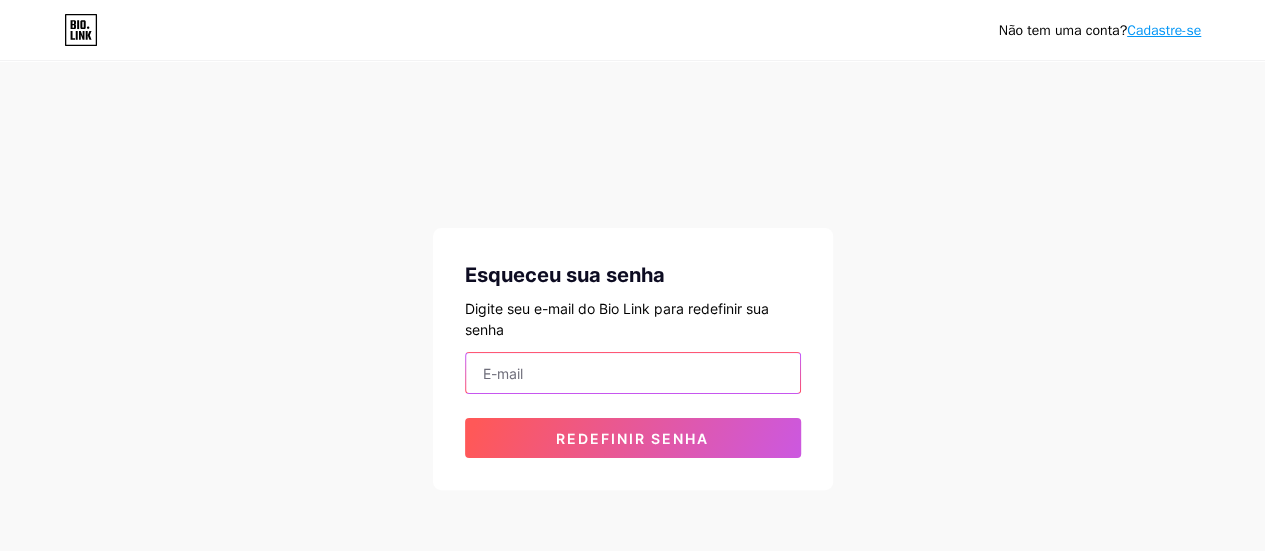 click at bounding box center [633, 373] 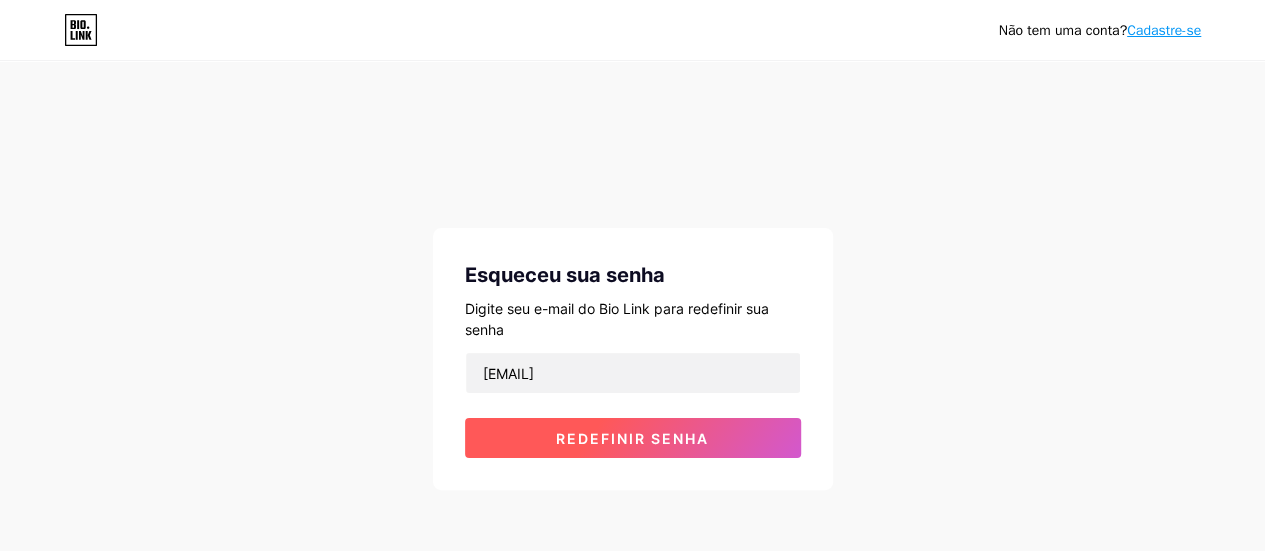 click on "Redefinir senha" at bounding box center [633, 438] 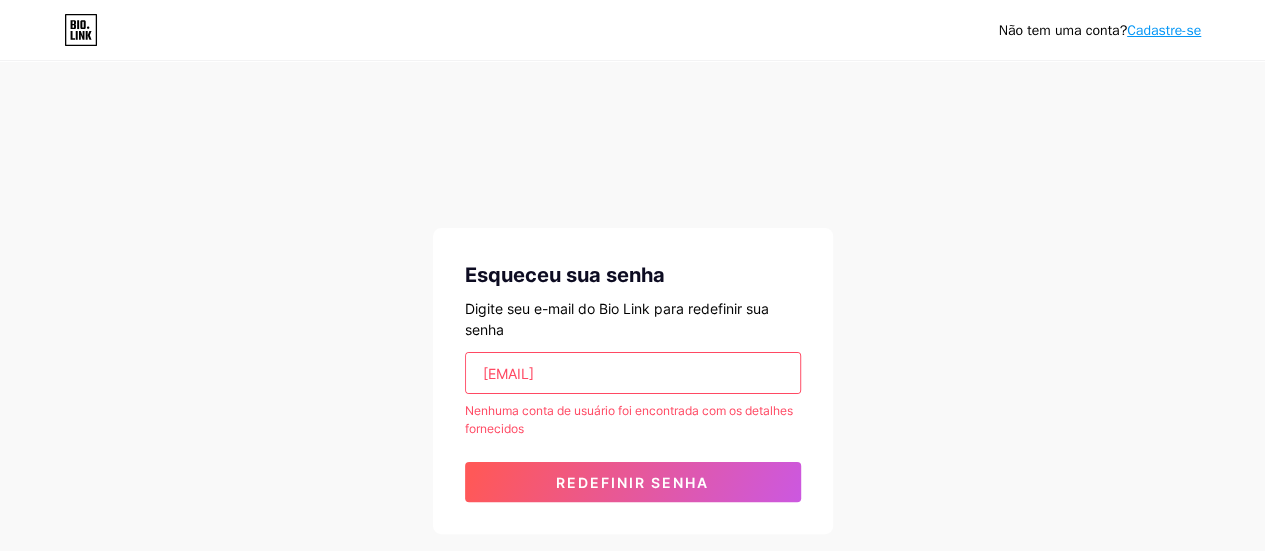 drag, startPoint x: 638, startPoint y: 375, endPoint x: 474, endPoint y: 371, distance: 164.04877 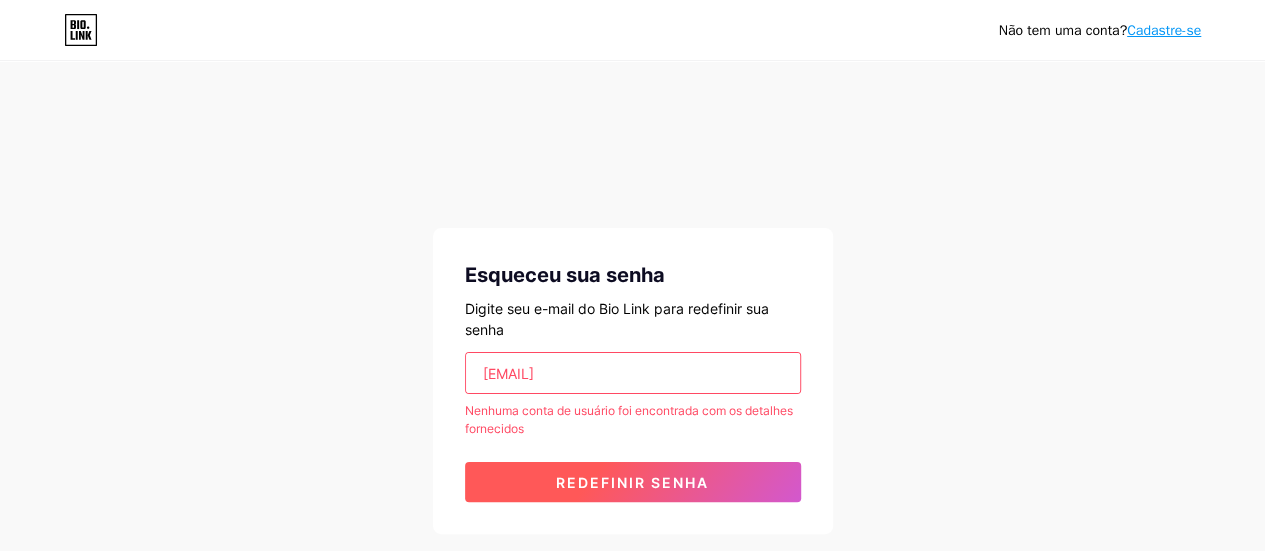 click on "Redefinir senha" at bounding box center [632, 482] 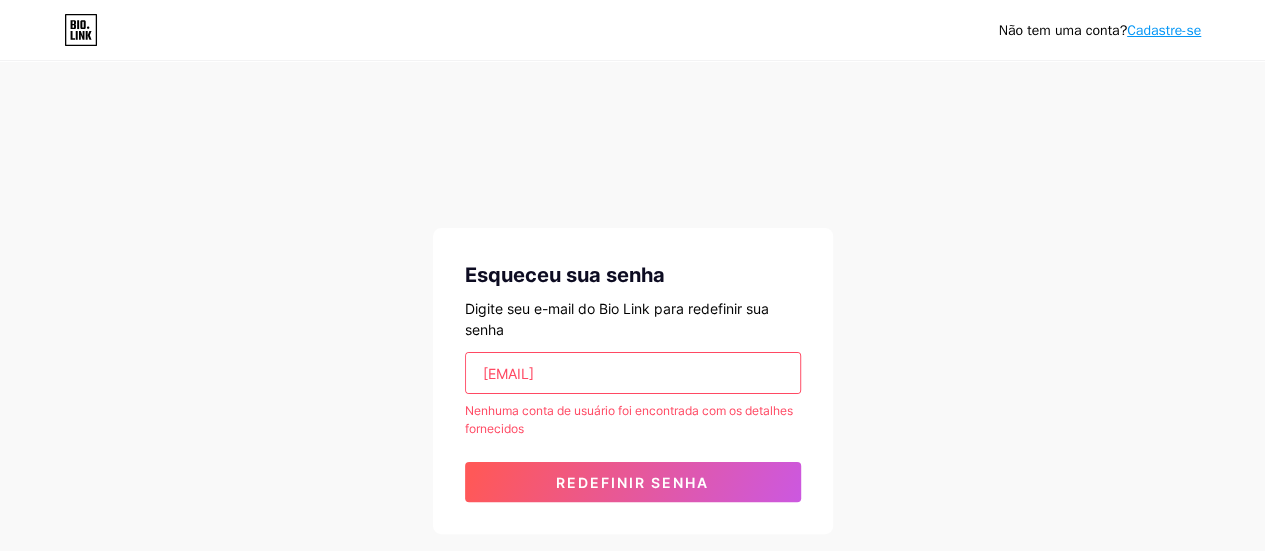 click on "[EMAIL]" at bounding box center (633, 373) 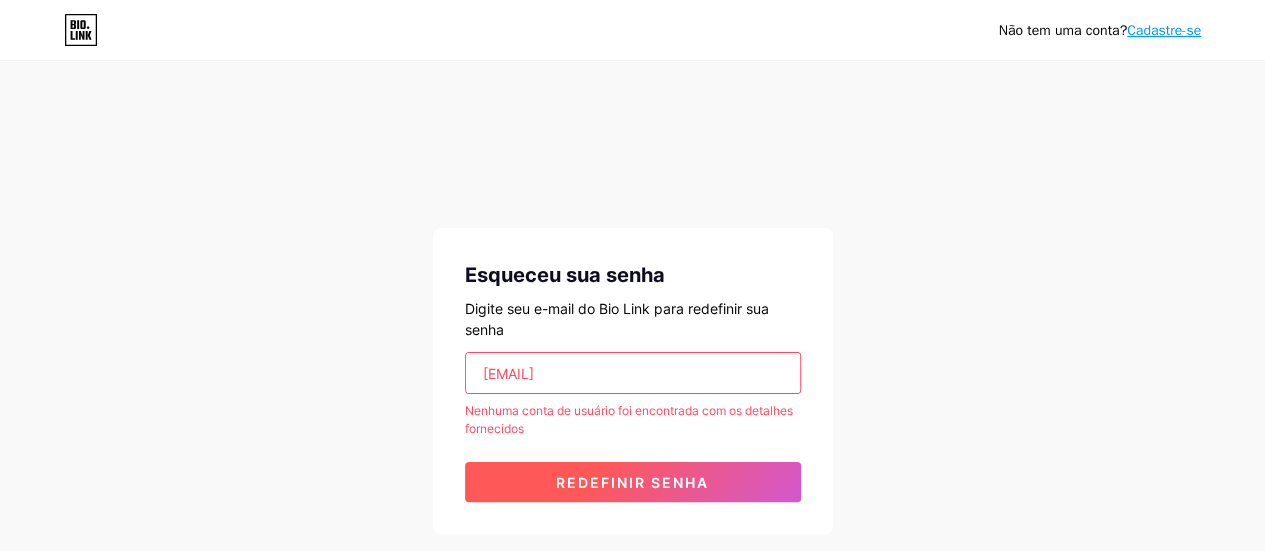 click on "Redefinir senha" at bounding box center (633, 482) 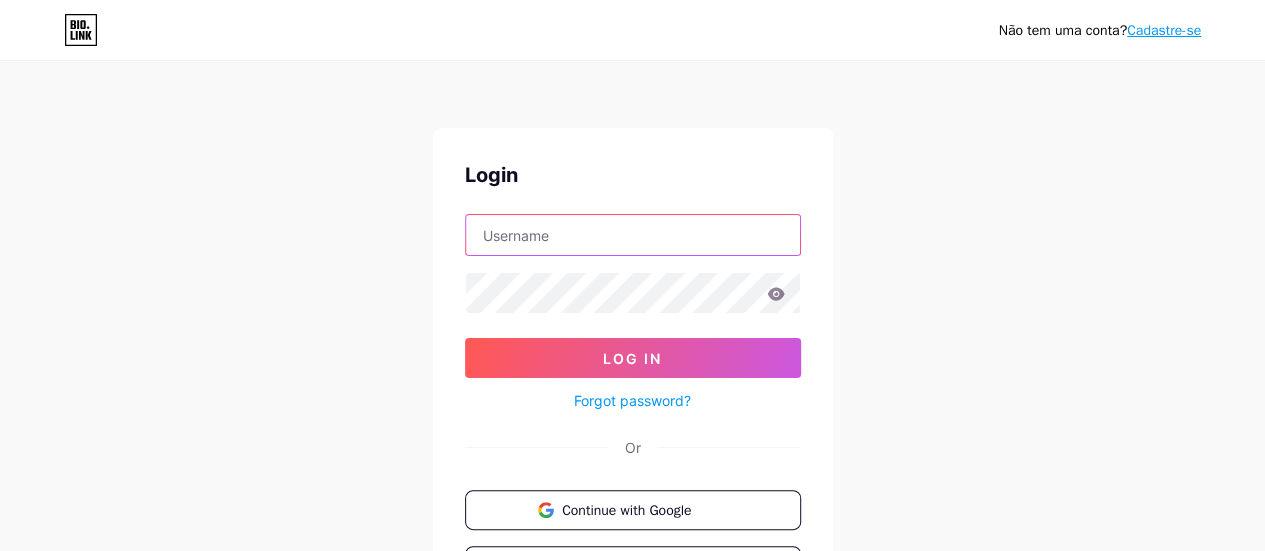 type on "[EMAIL]" 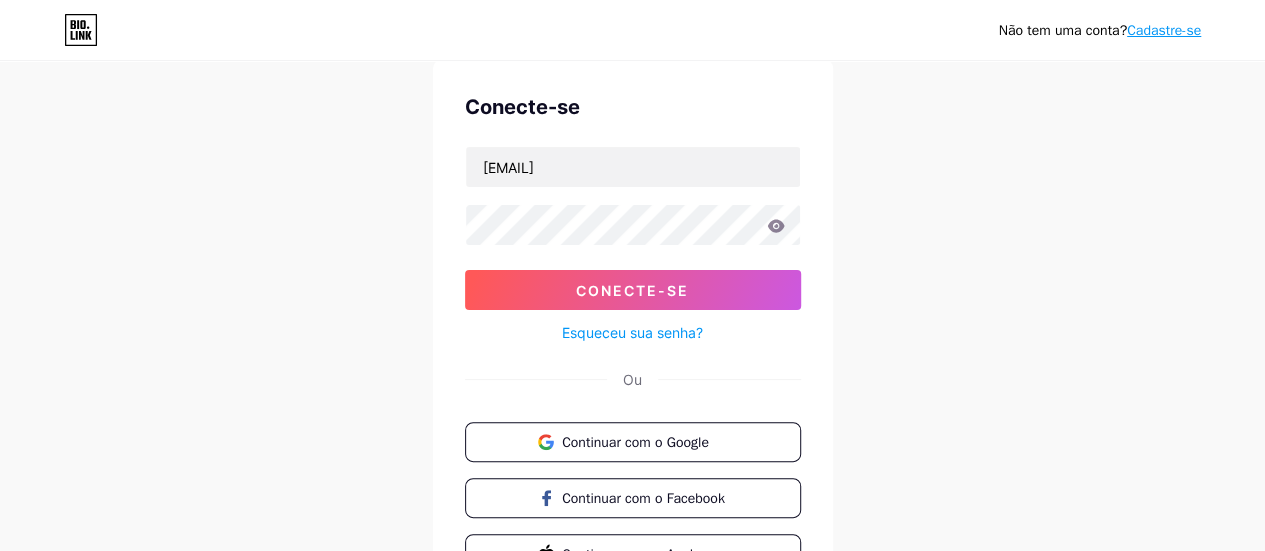 scroll, scrollTop: 100, scrollLeft: 0, axis: vertical 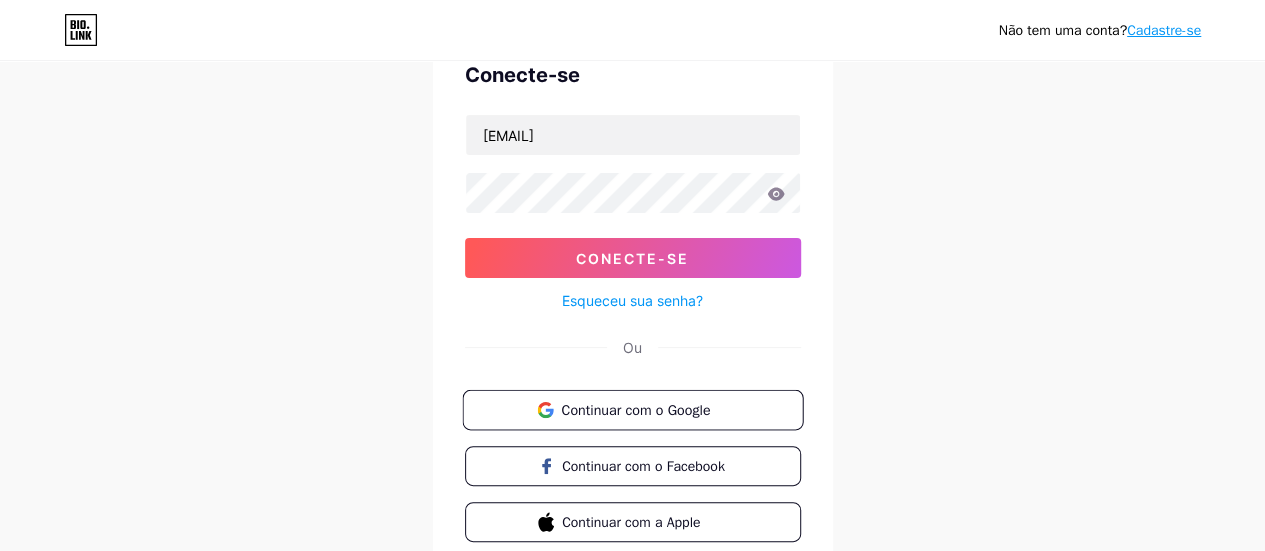 click on "Continuar com o Google" at bounding box center (635, 409) 